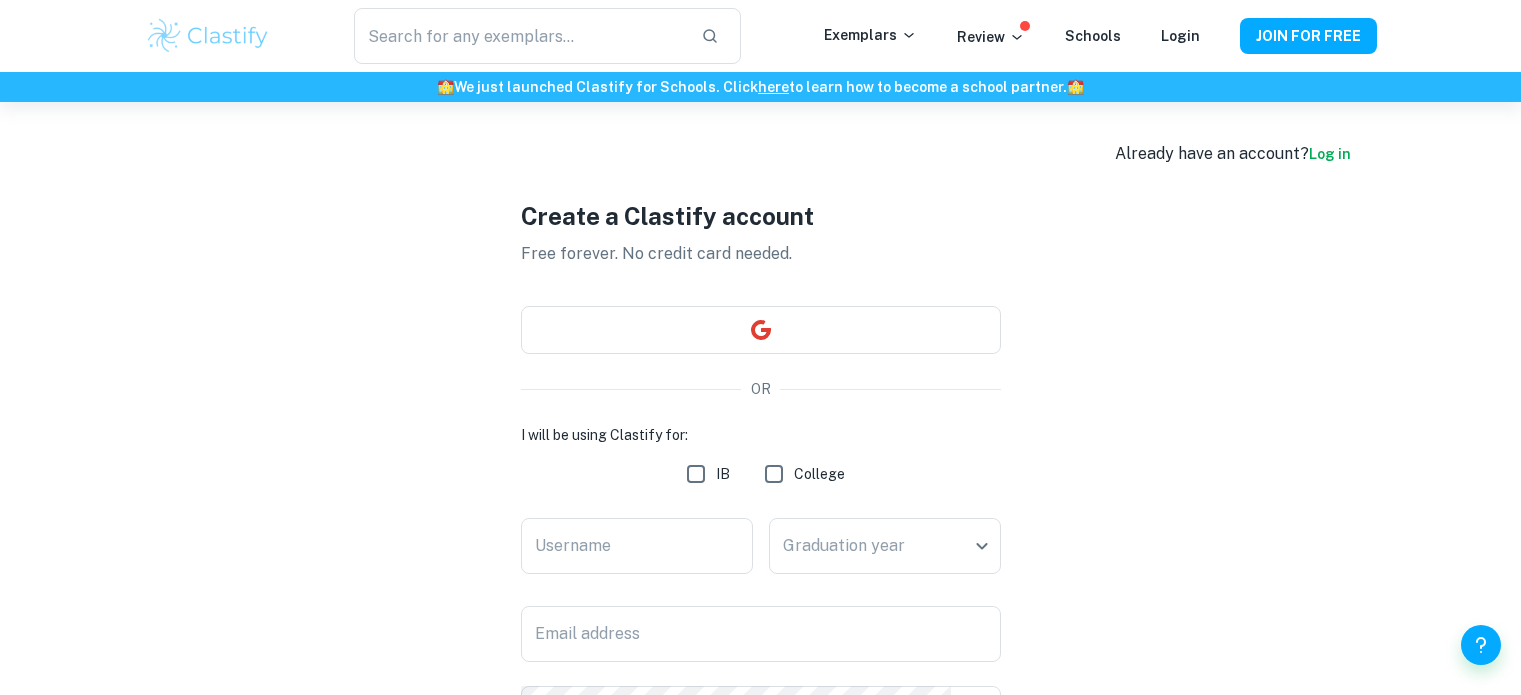 scroll, scrollTop: 0, scrollLeft: 0, axis: both 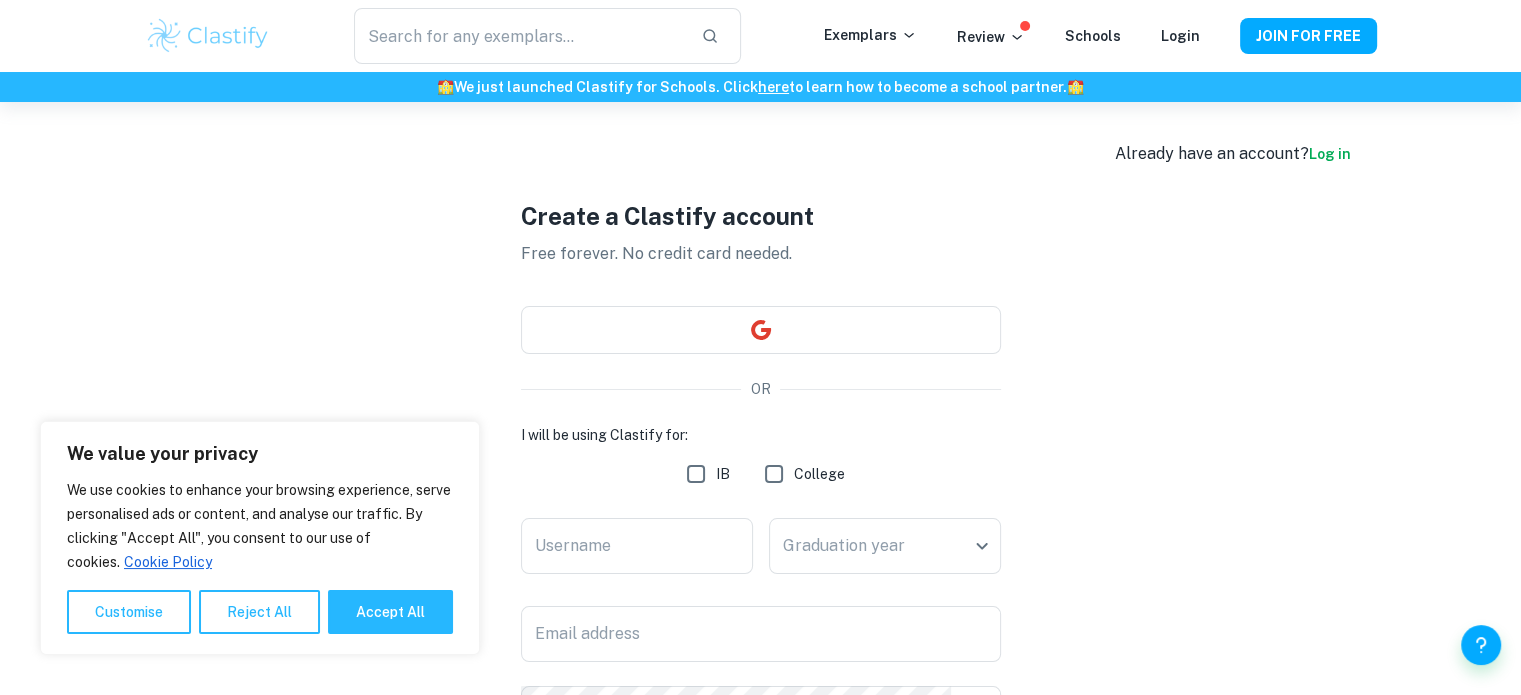 click on "Log in" at bounding box center (1330, 154) 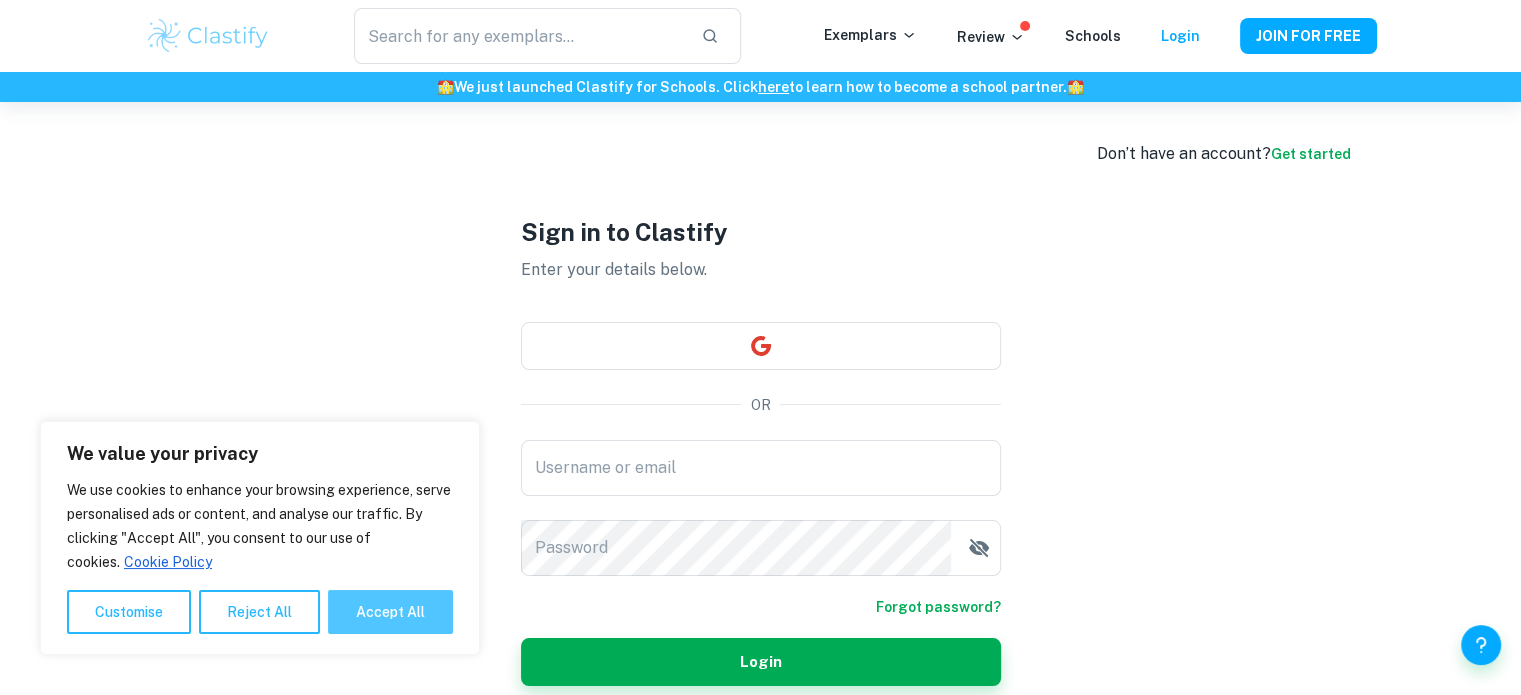 click on "Accept All" at bounding box center (390, 612) 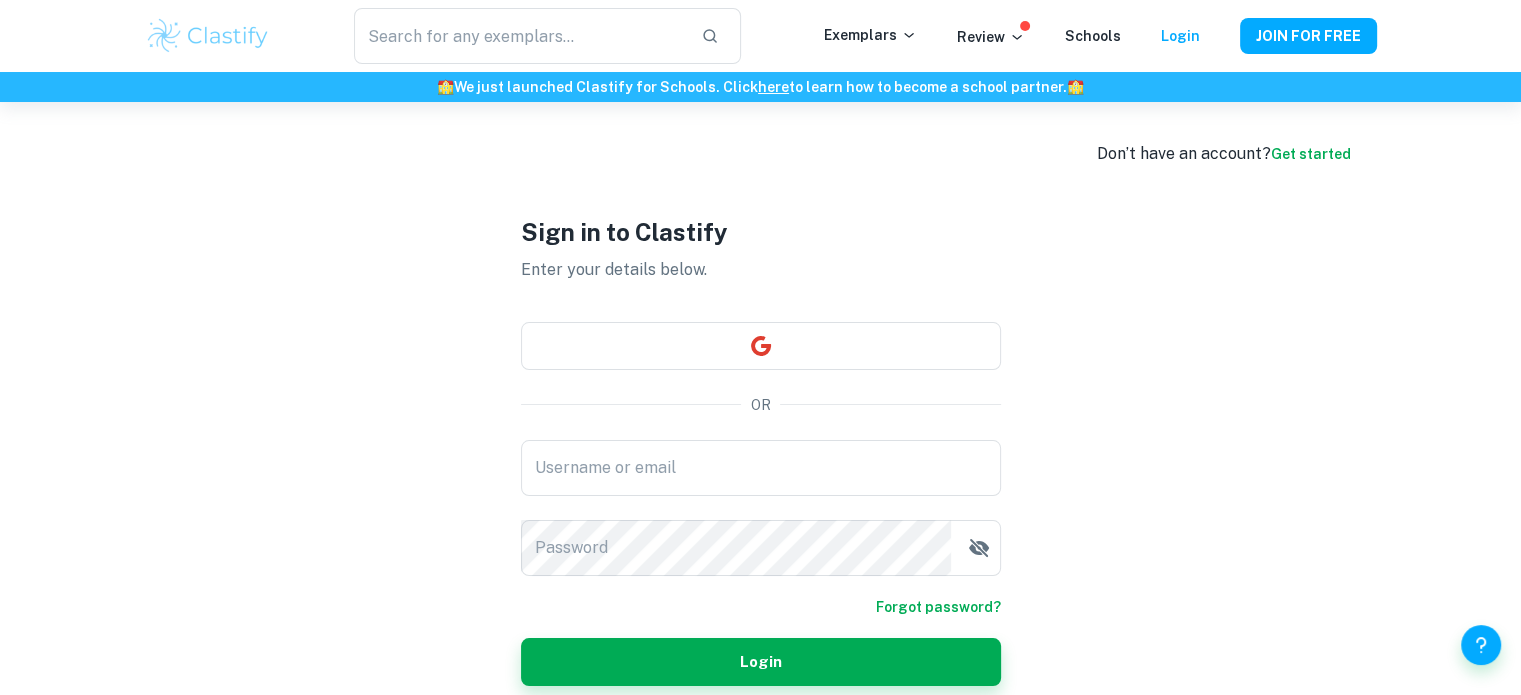 scroll, scrollTop: 102, scrollLeft: 0, axis: vertical 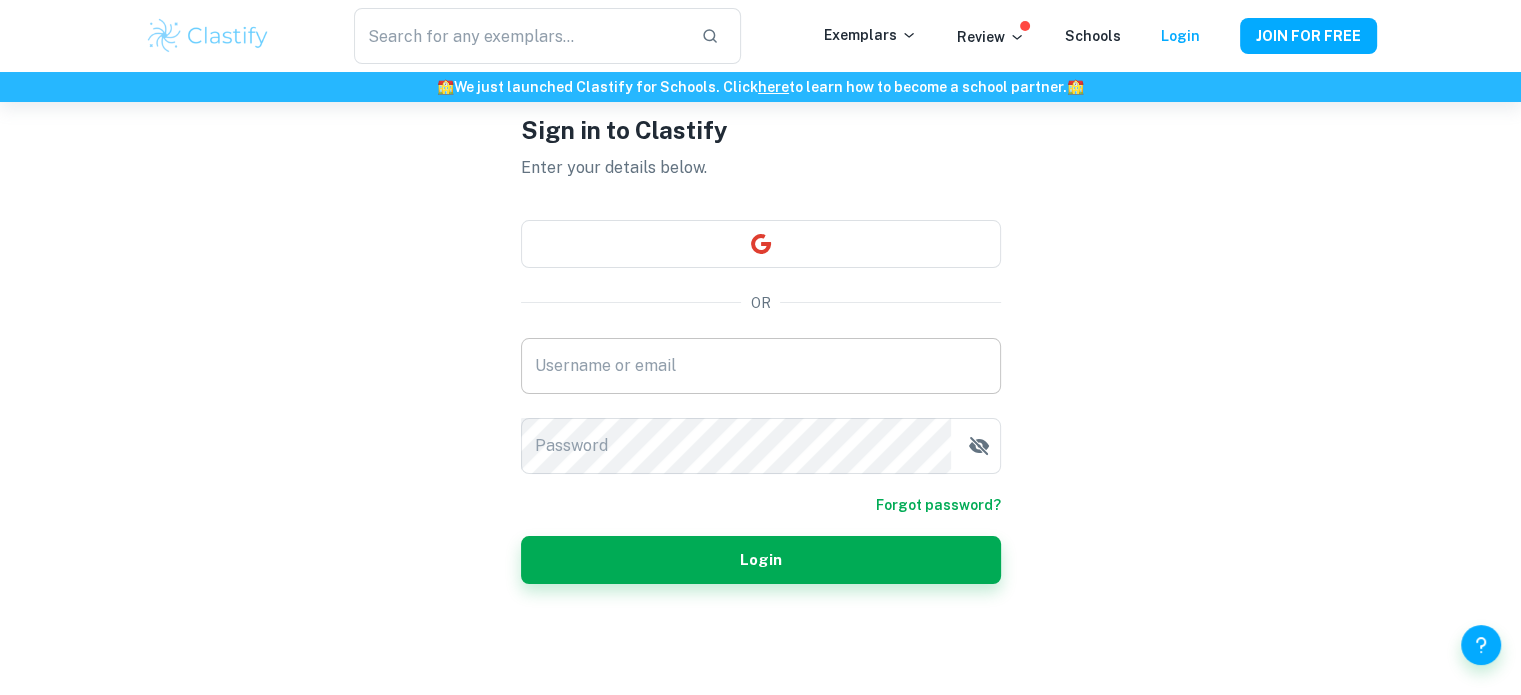 click on "Username or email" at bounding box center [761, 366] 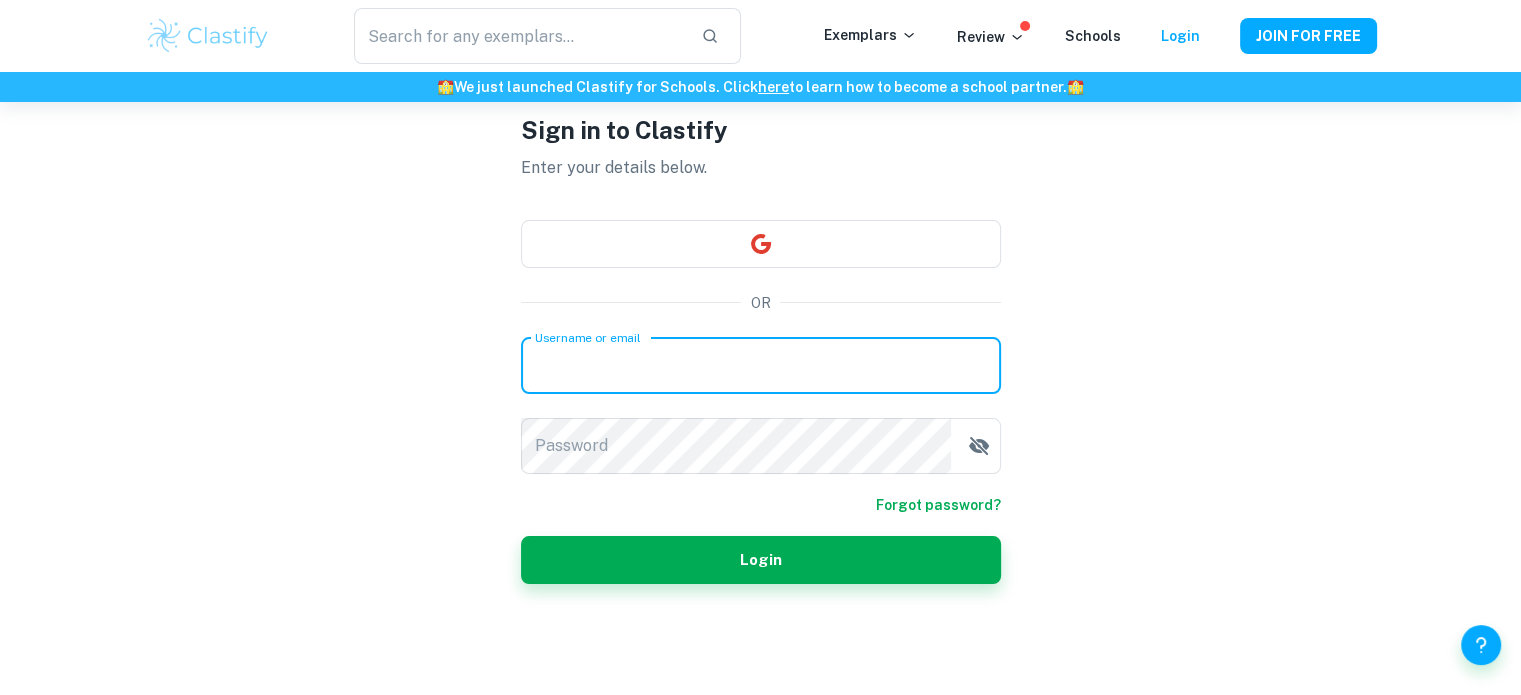 type on "[EMAIL]" 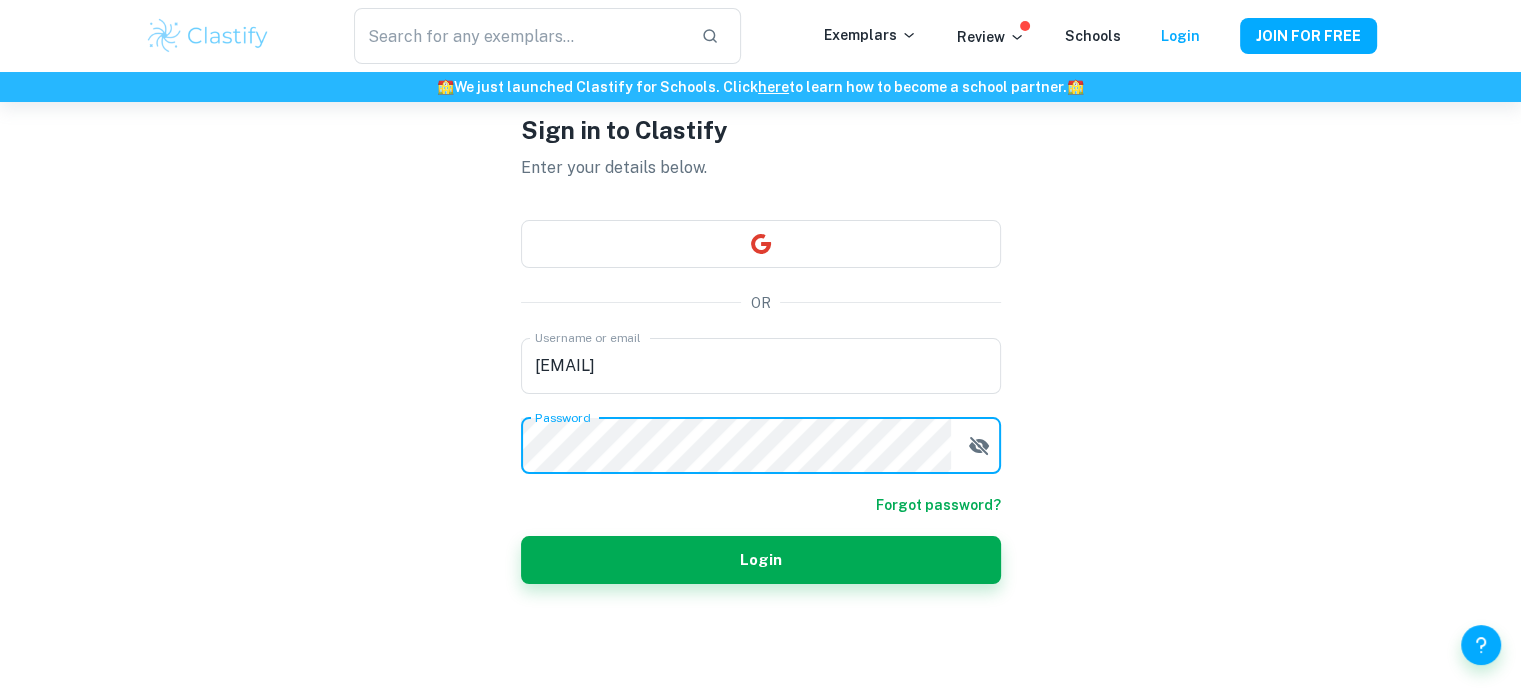 click 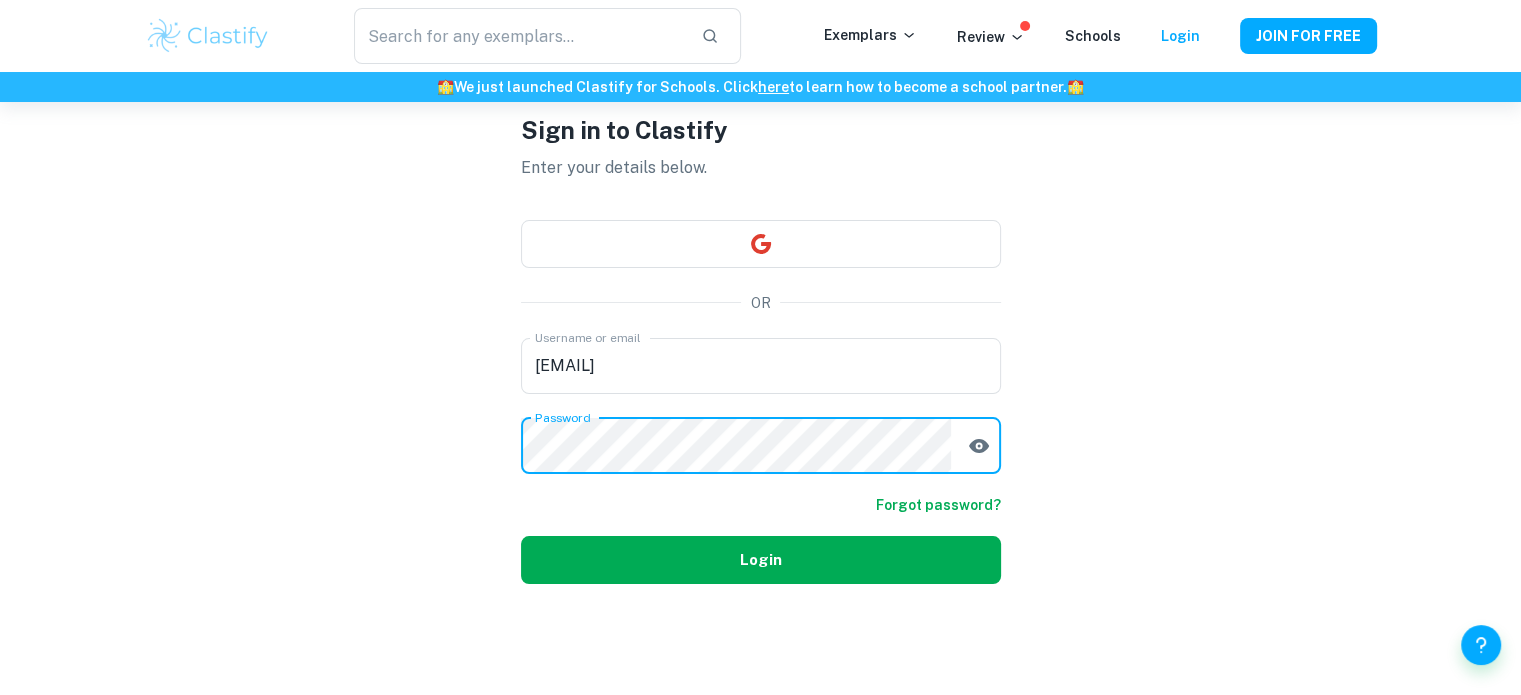 click on "Login" at bounding box center (761, 560) 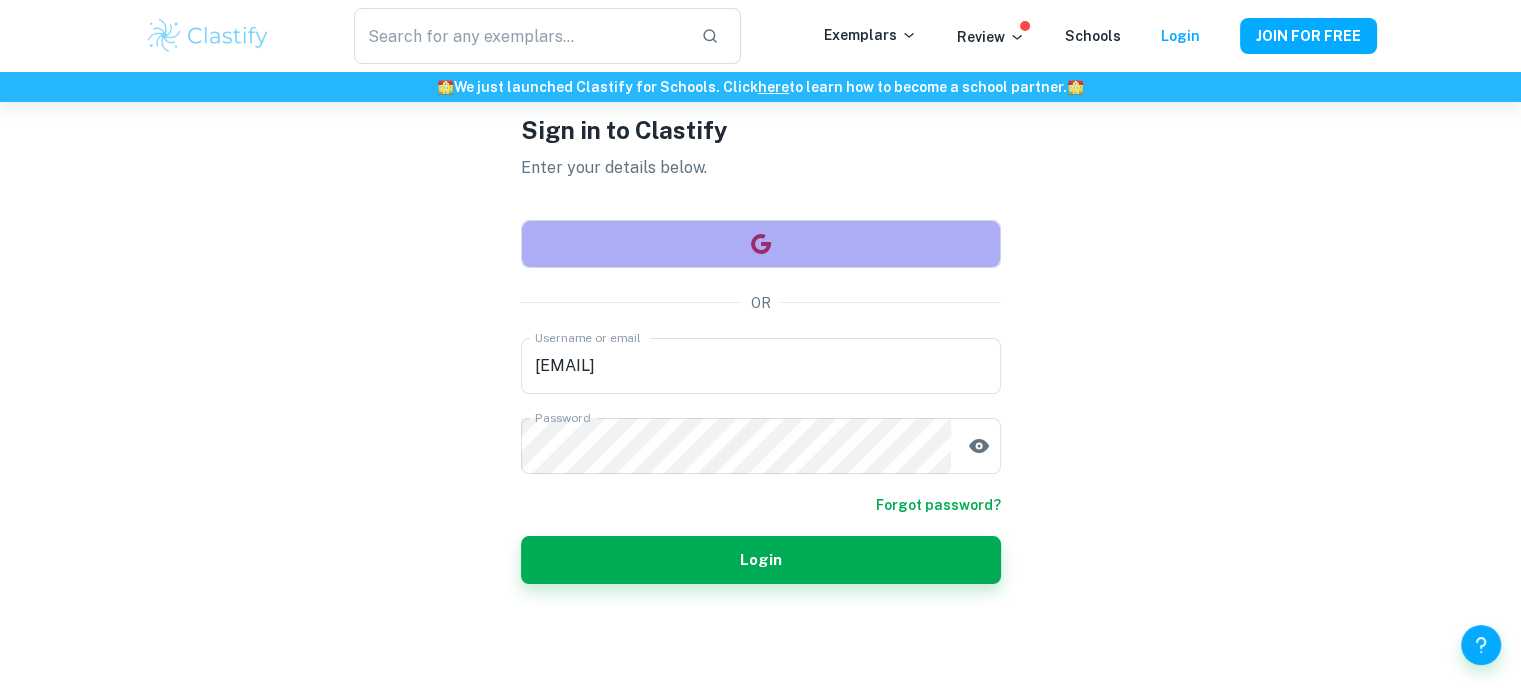 click at bounding box center (761, 244) 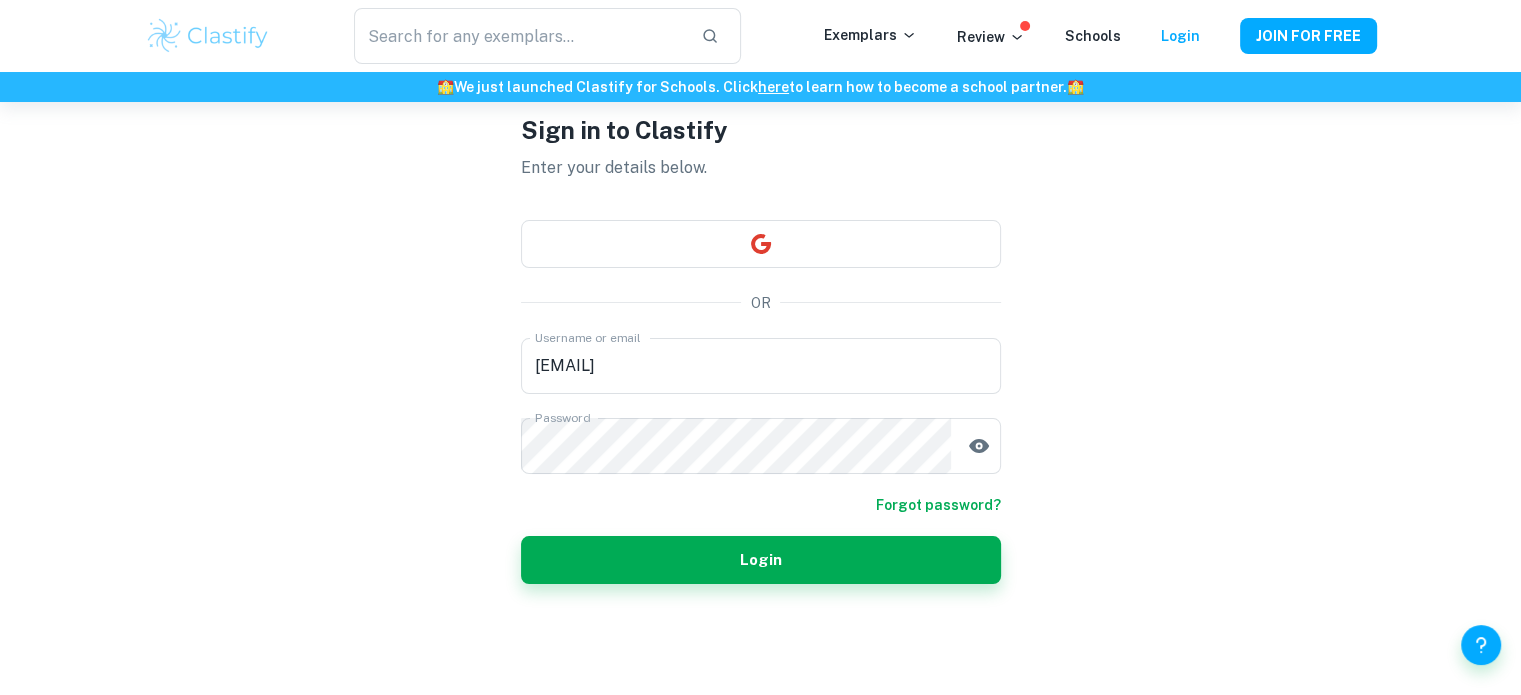 click at bounding box center (208, 36) 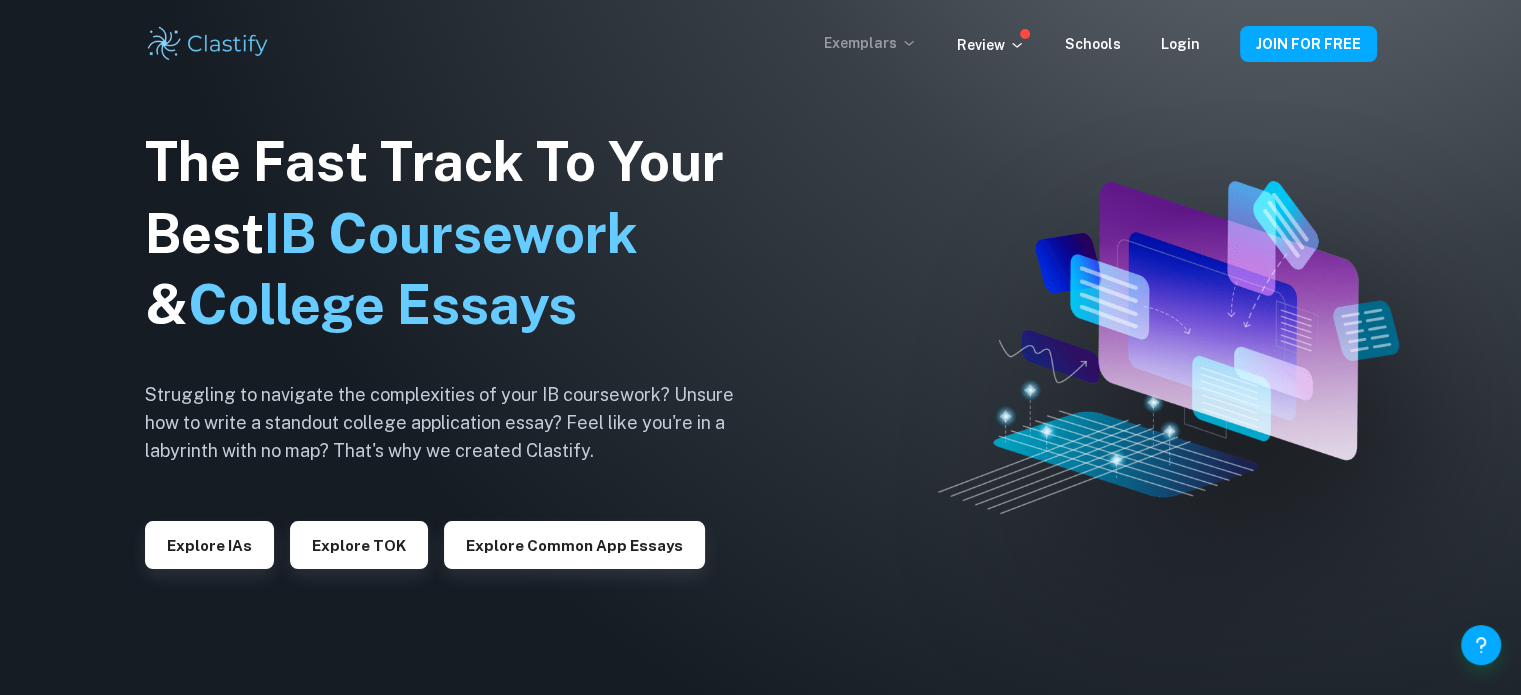 click on "Exemplars" at bounding box center [870, 43] 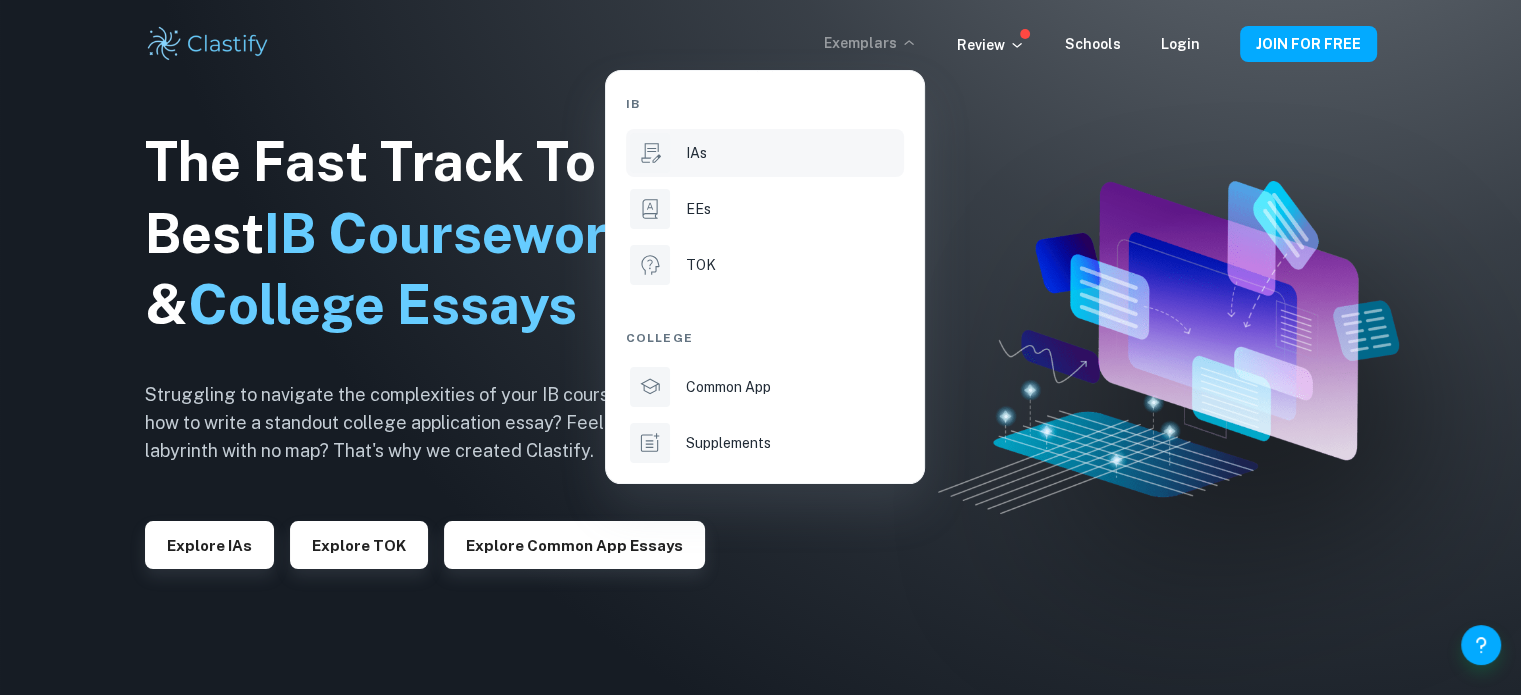 click on "IAs" at bounding box center (765, 153) 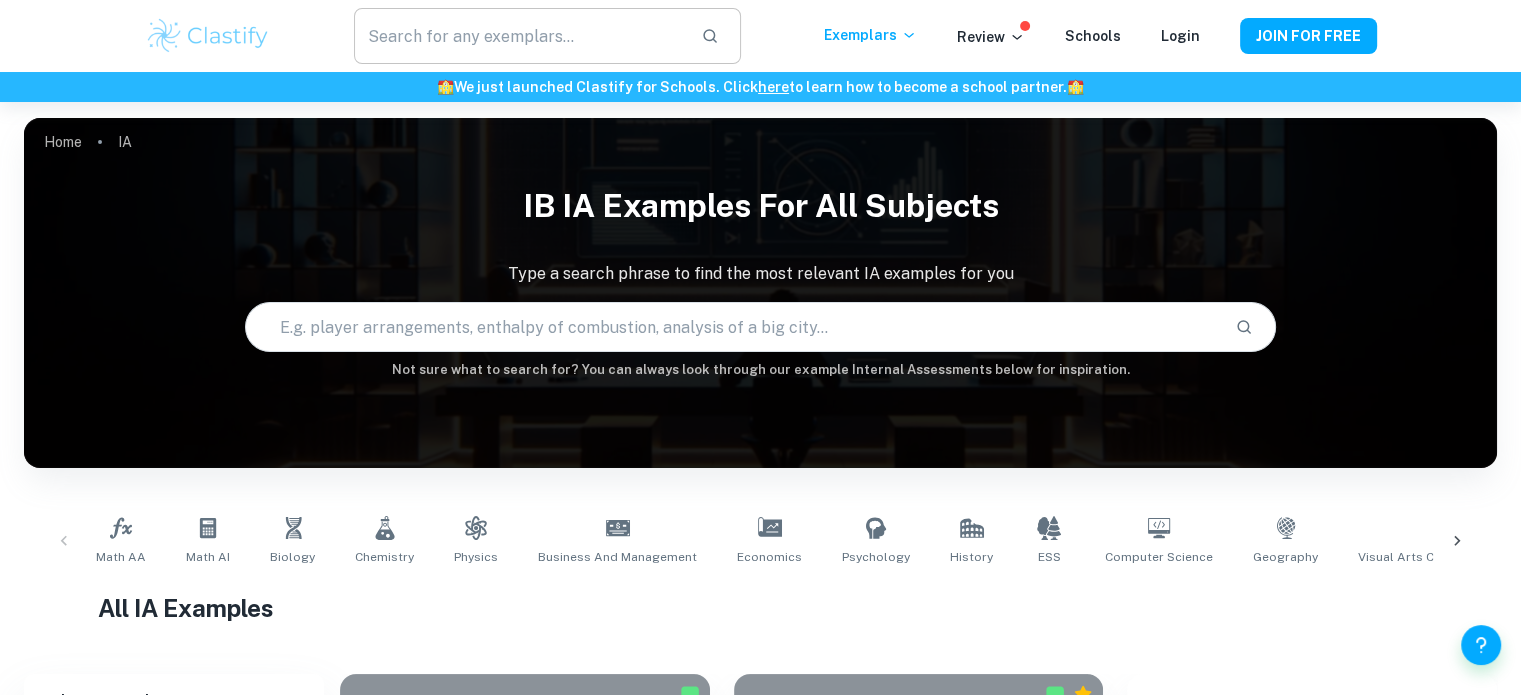 click at bounding box center [519, 36] 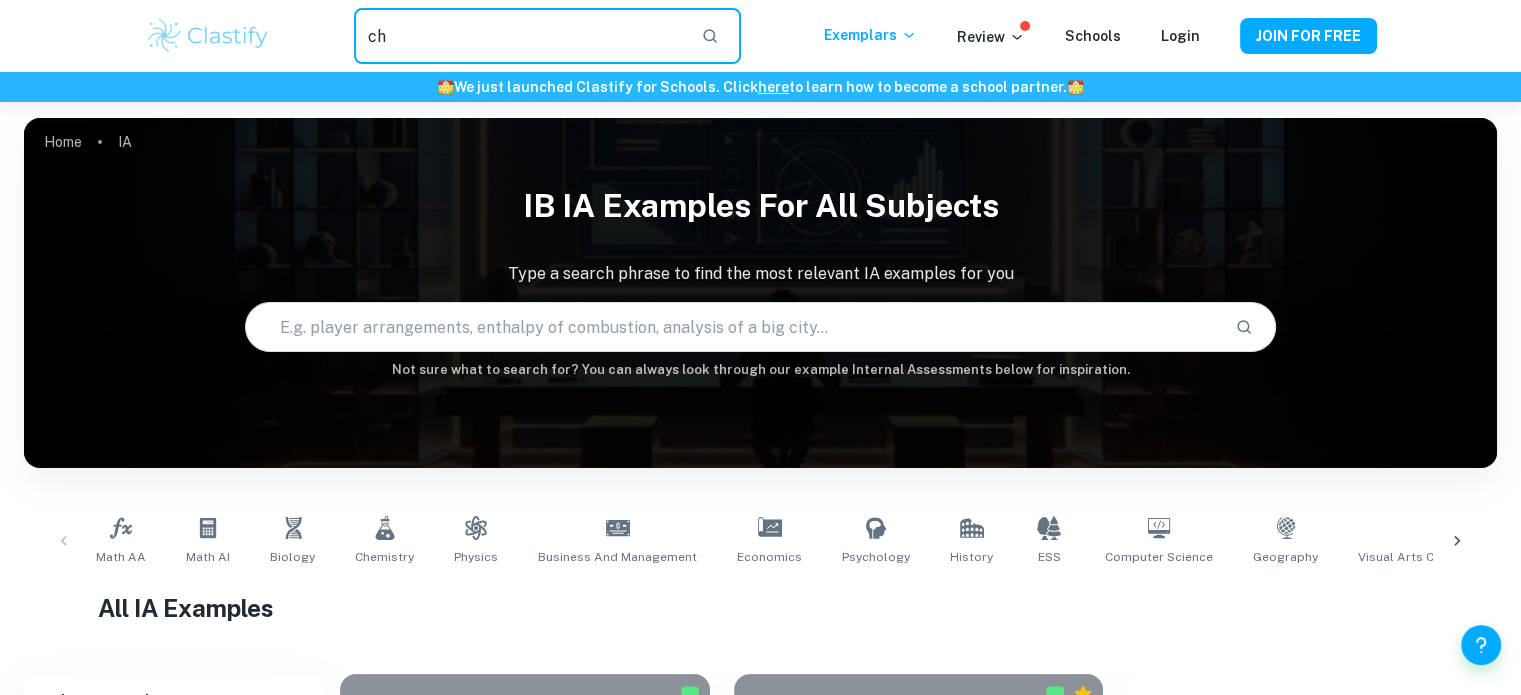type on "c" 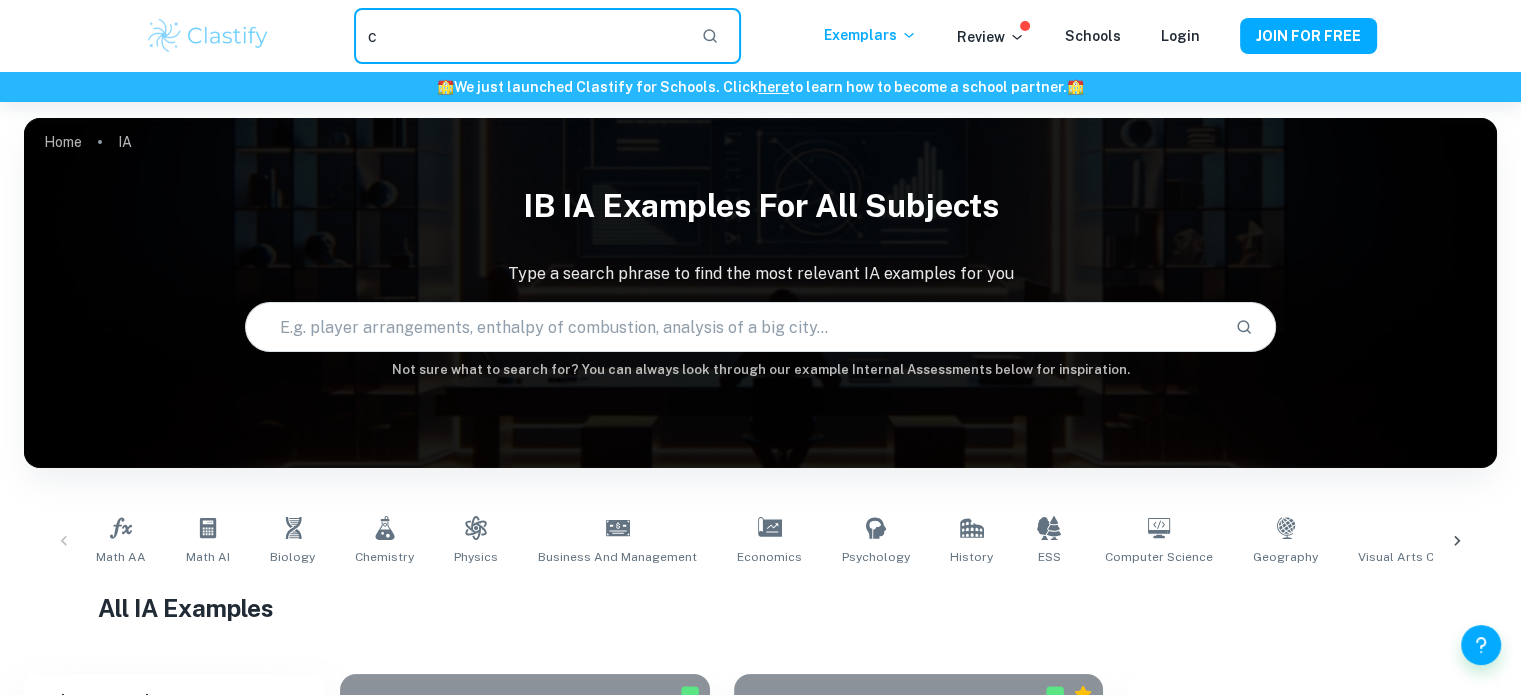 type 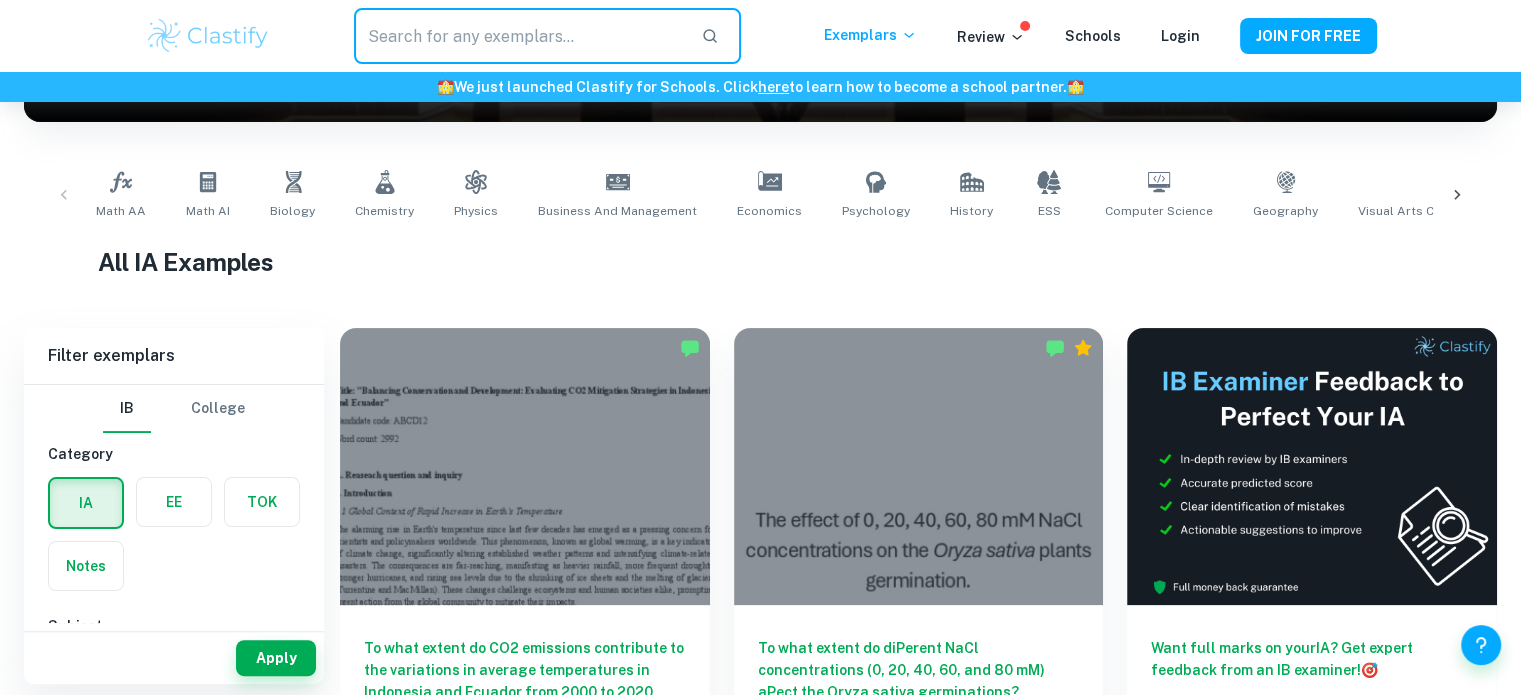scroll, scrollTop: 344, scrollLeft: 0, axis: vertical 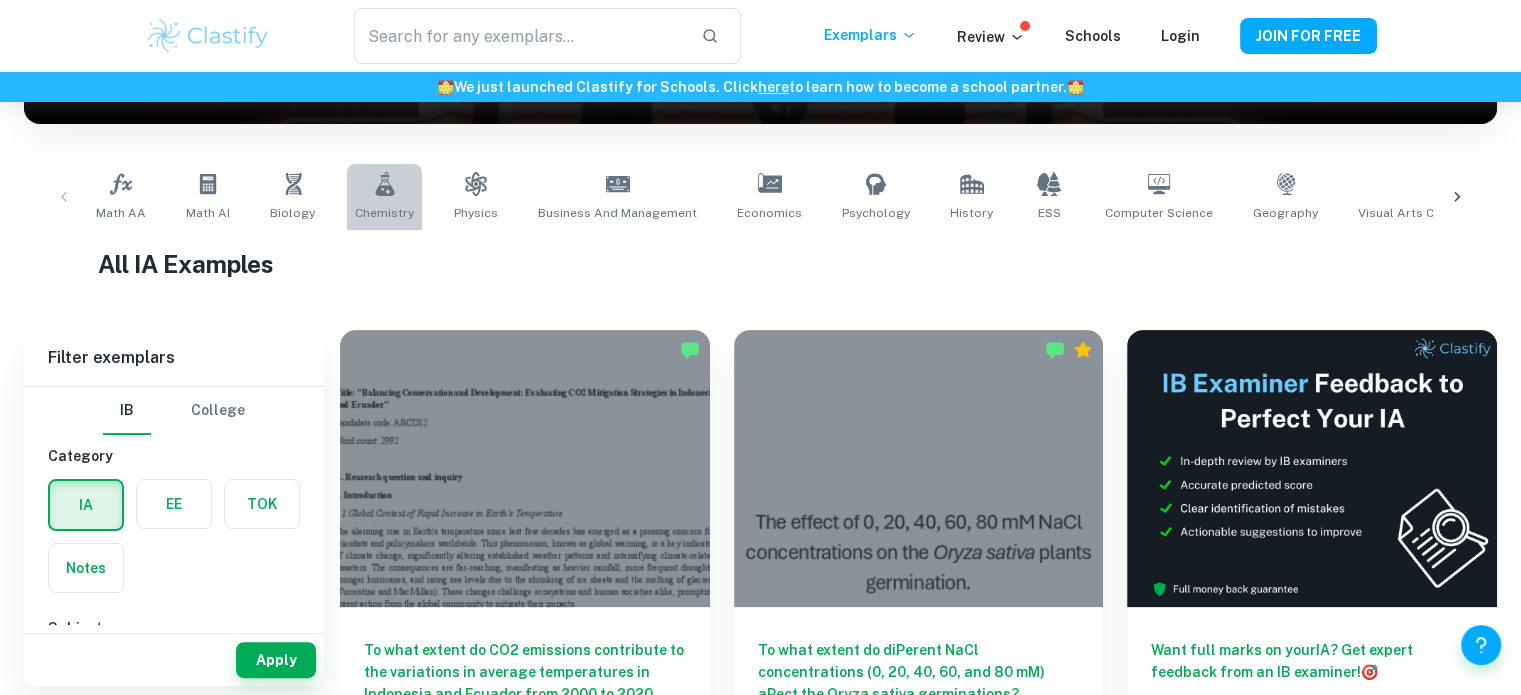 click on "Chemistry" at bounding box center (384, 197) 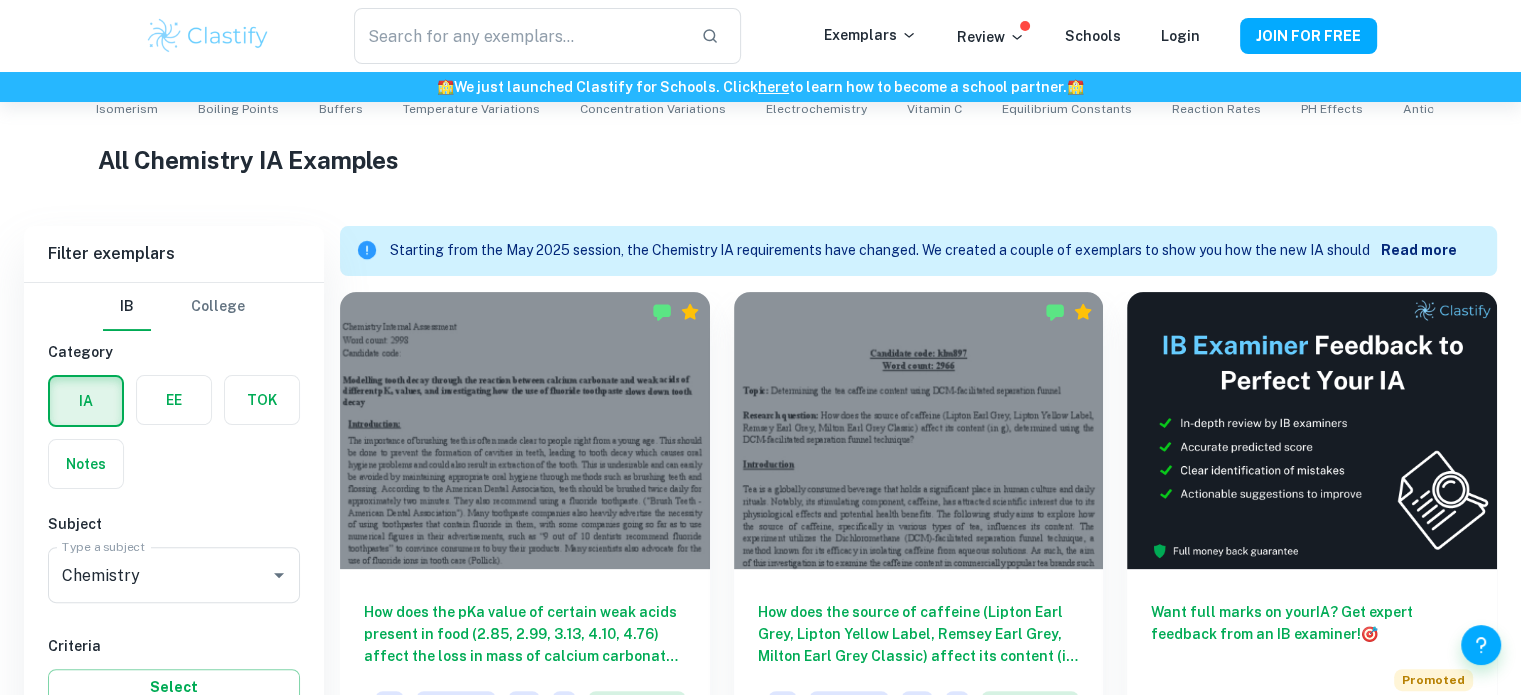 scroll, scrollTop: 552, scrollLeft: 0, axis: vertical 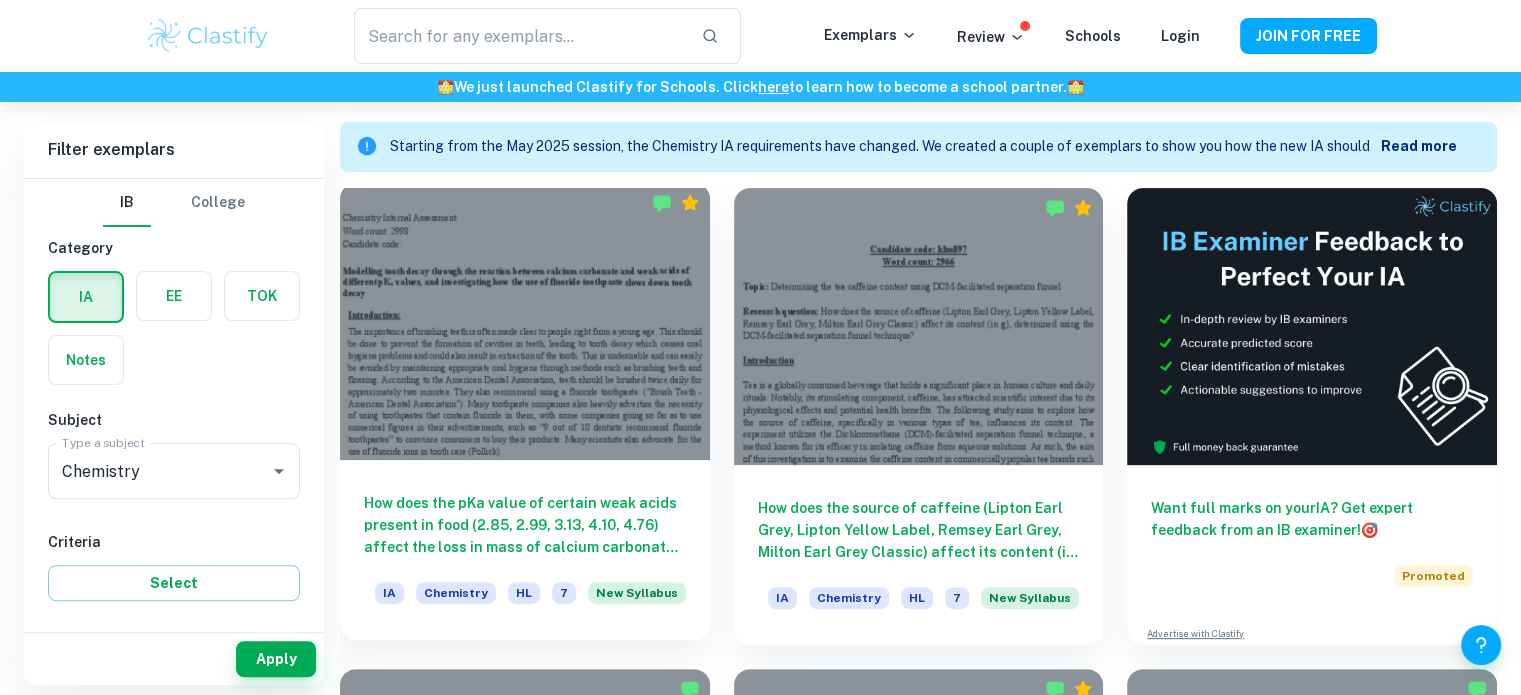 click at bounding box center [525, 321] 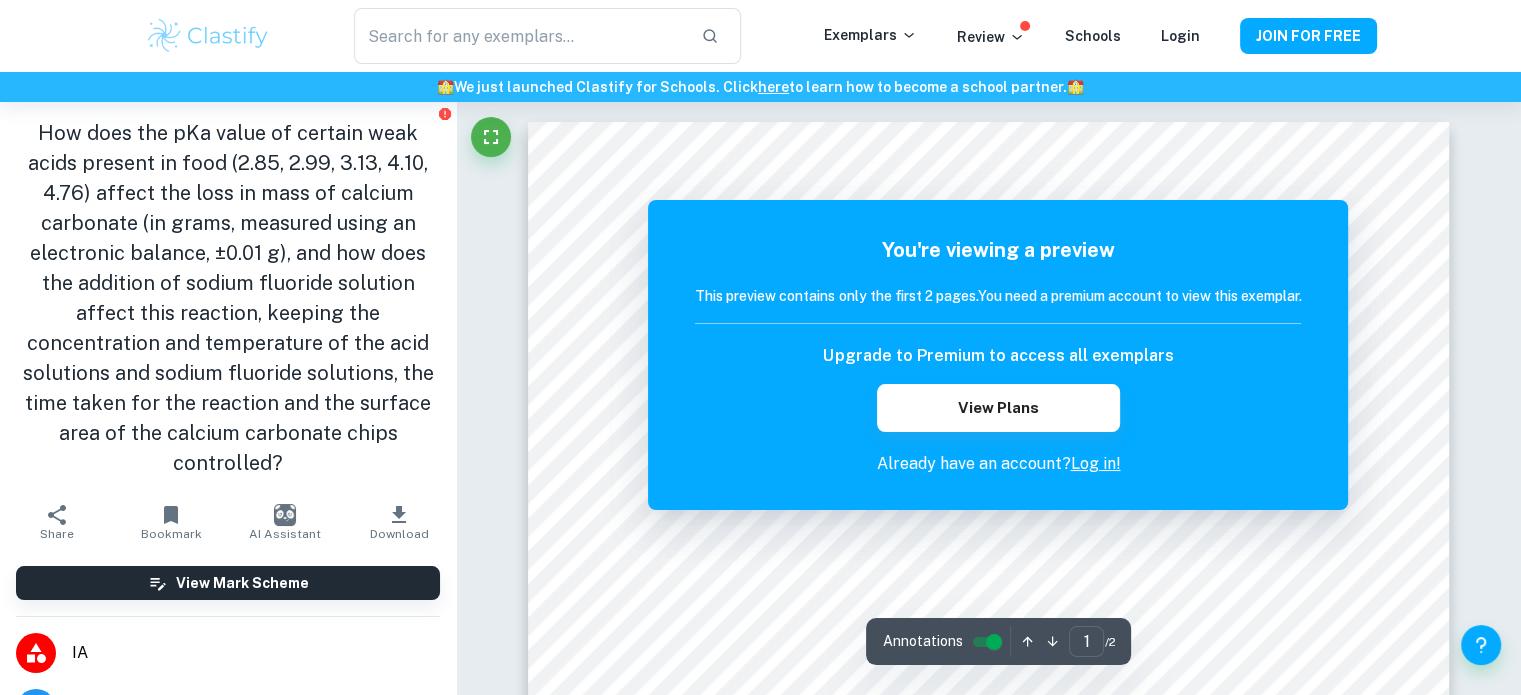 click on "Log in!" at bounding box center (1095, 463) 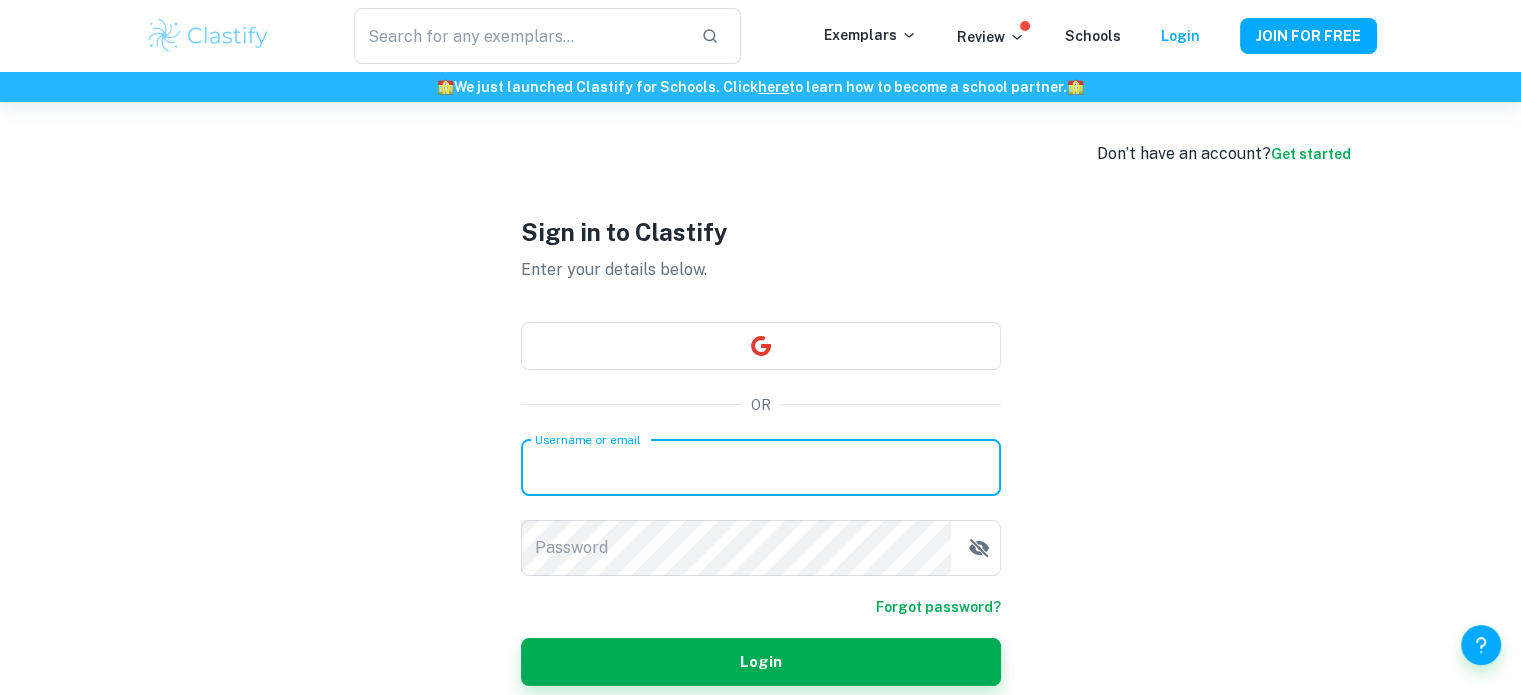click on "Username or email" at bounding box center [761, 468] 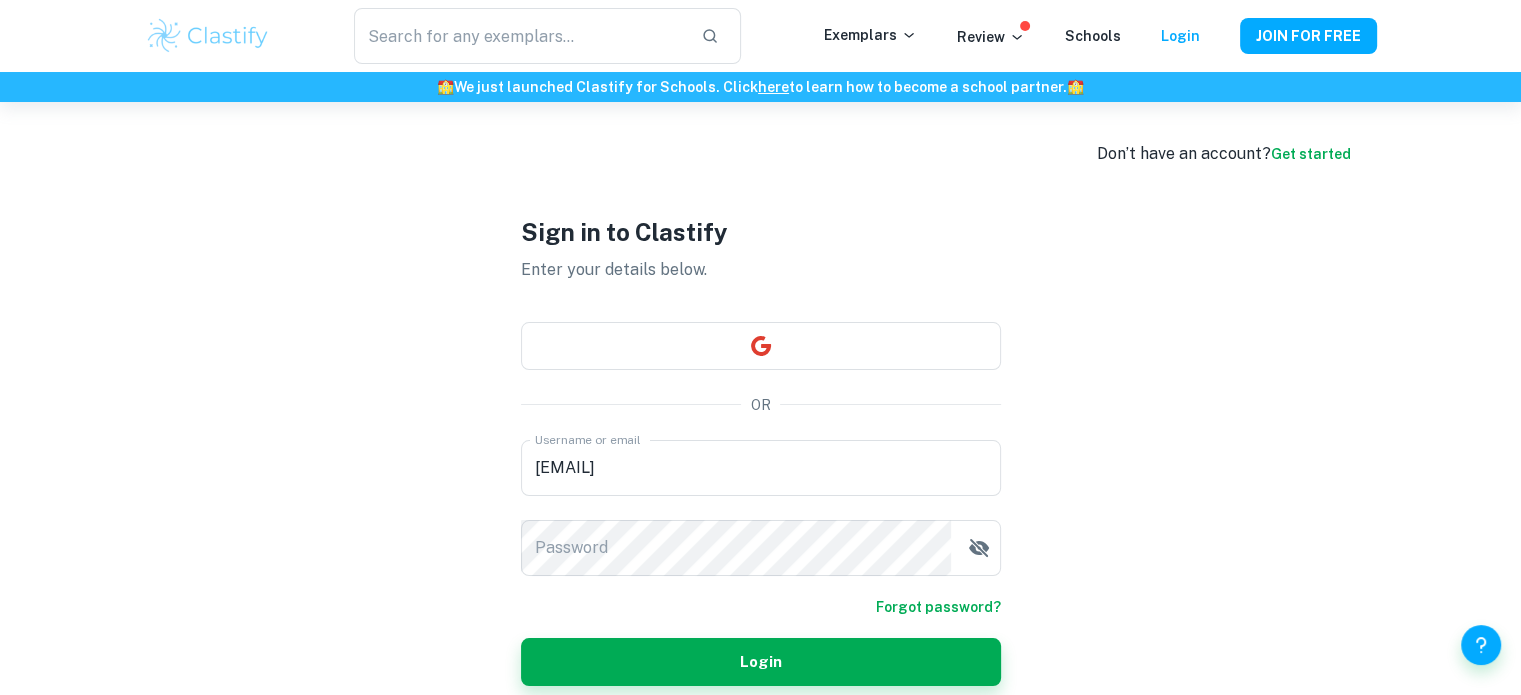 click on "Forgot password?" at bounding box center [938, 607] 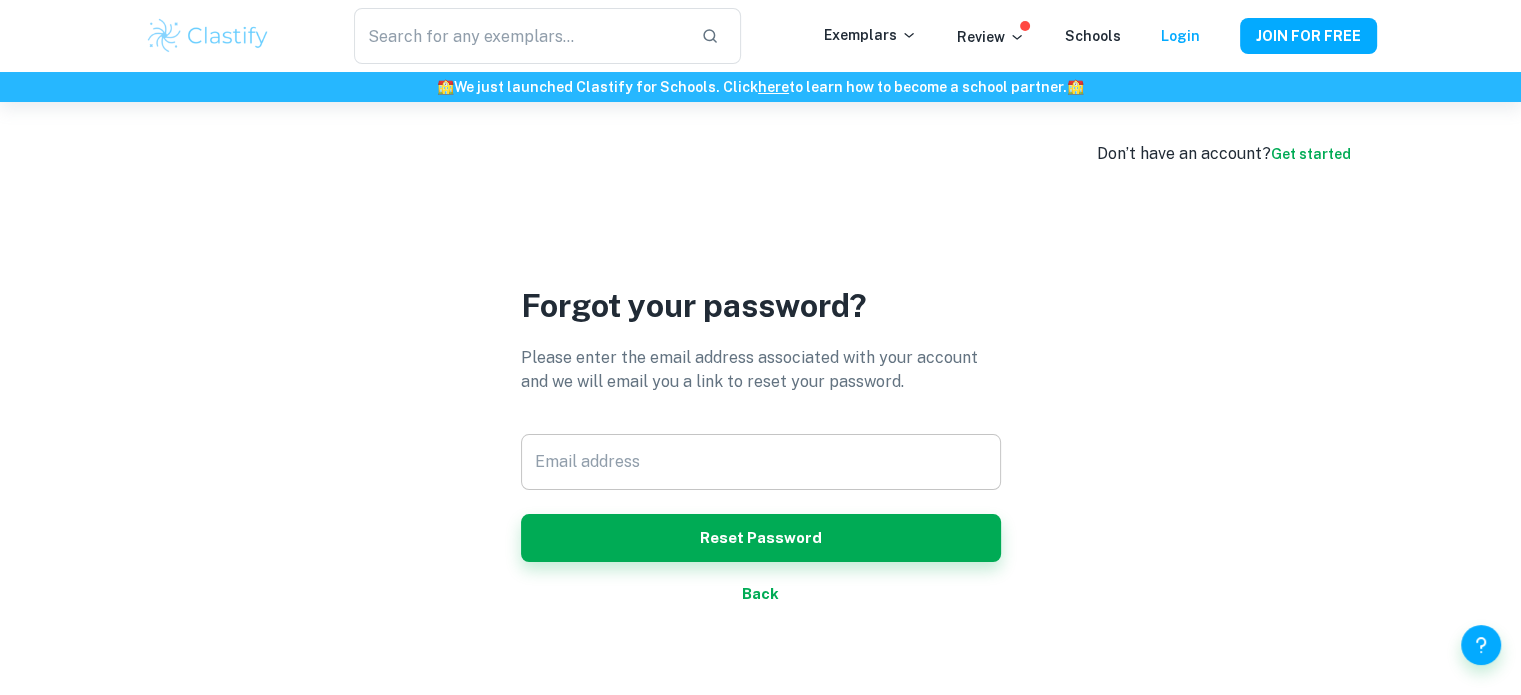 click on "Email address" at bounding box center [761, 462] 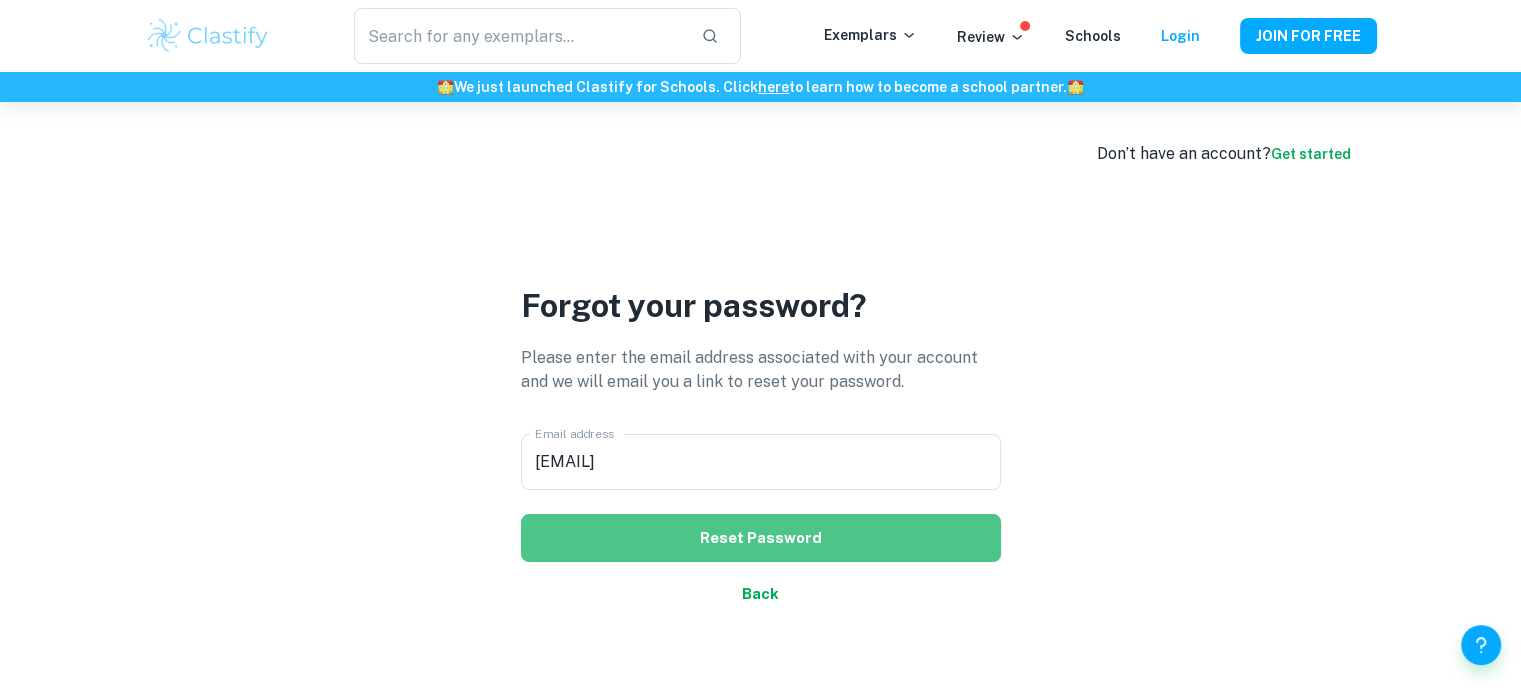 click on "Reset Password" at bounding box center (761, 538) 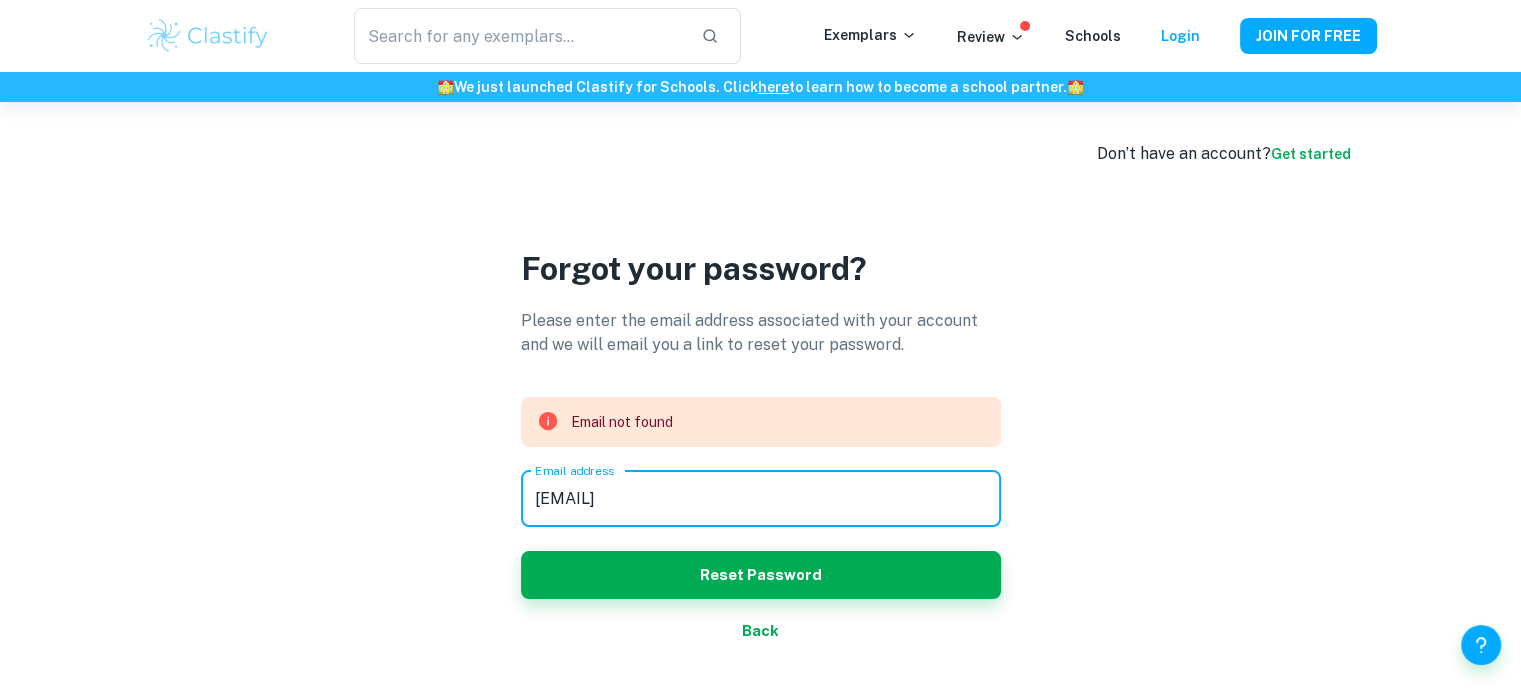 click on "[EMAIL]" at bounding box center (761, 499) 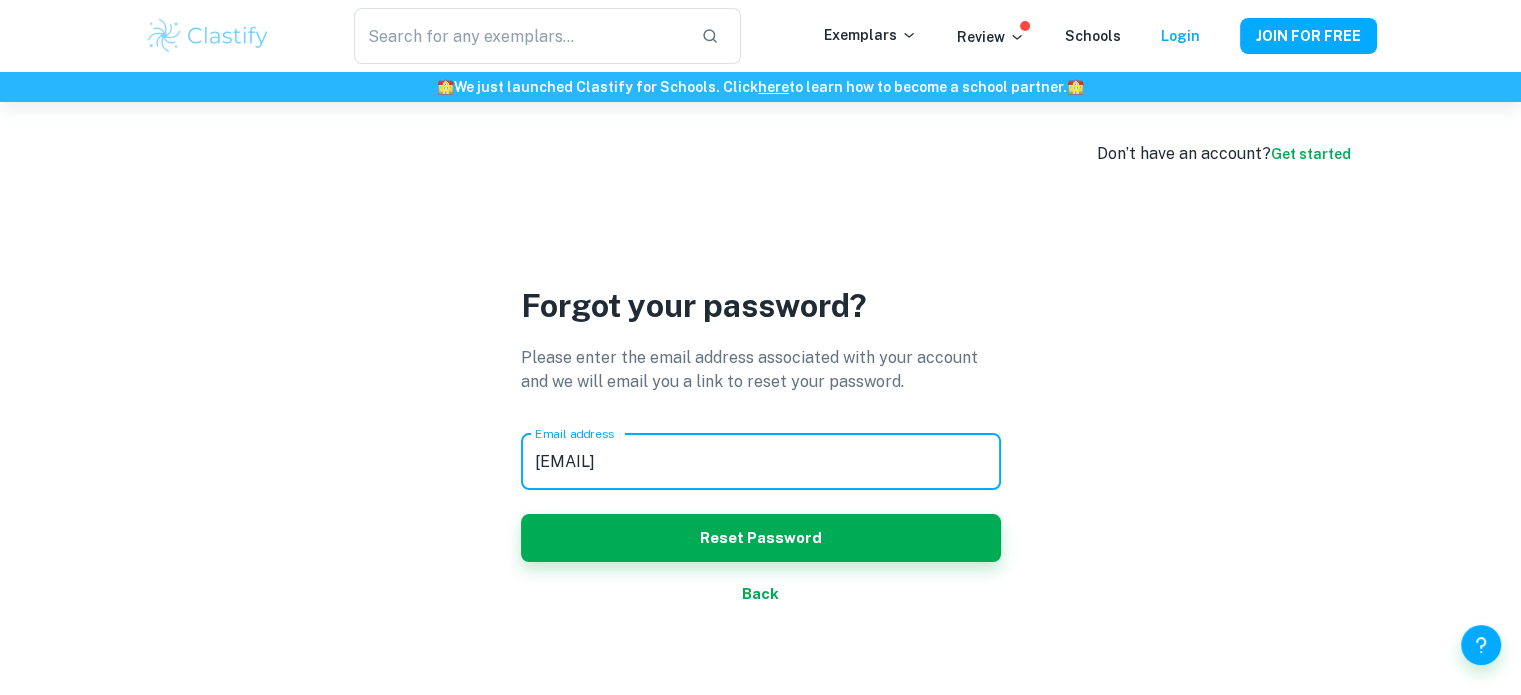 type on "[EMAIL]" 